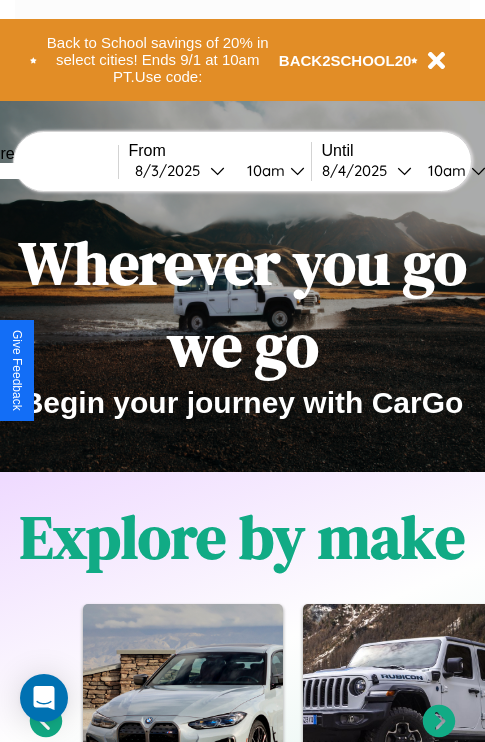 scroll, scrollTop: 0, scrollLeft: 0, axis: both 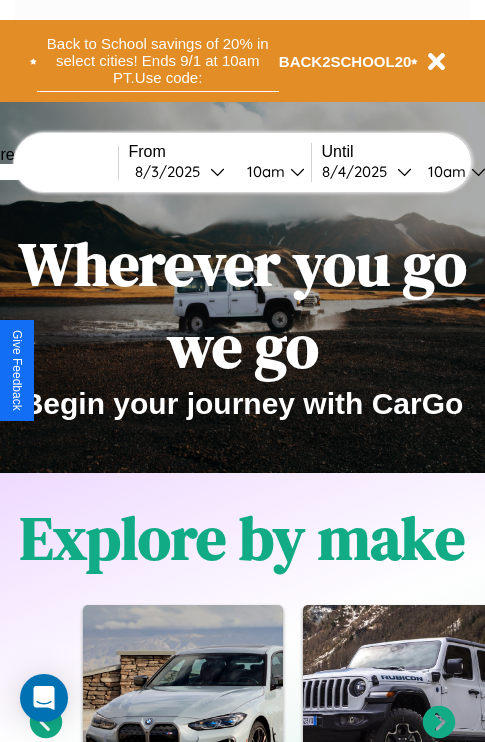click on "Back to School savings of 20% in select cities! Ends 9/1 at 10am PT.  Use code:" at bounding box center [158, 61] 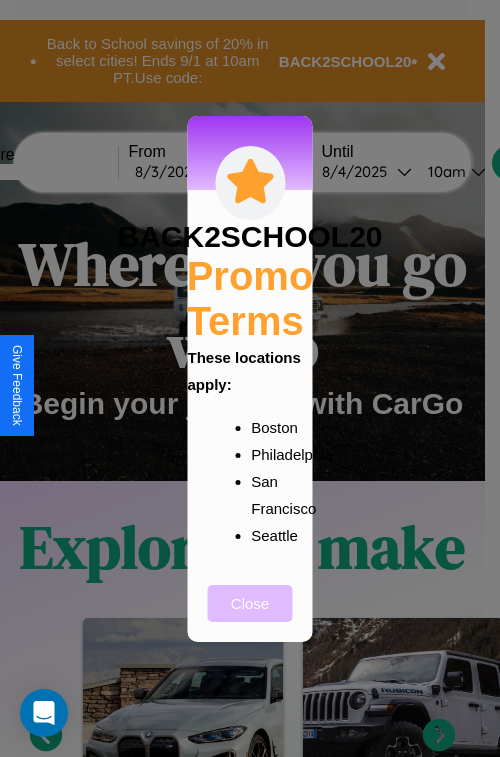 click on "Close" at bounding box center [250, 603] 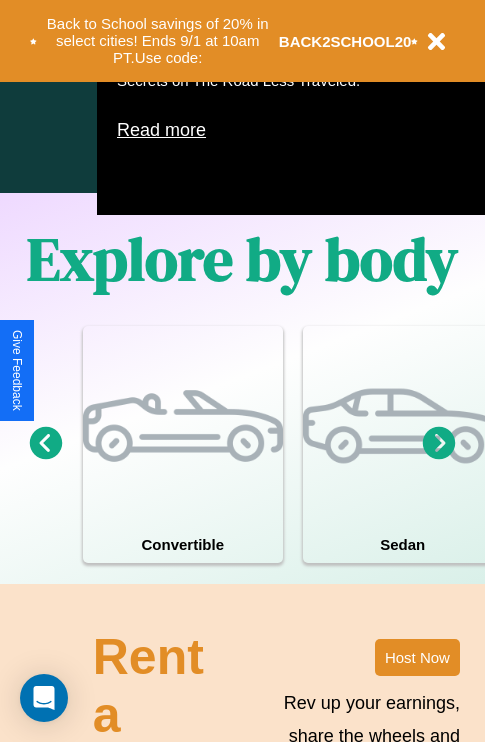 scroll, scrollTop: 1285, scrollLeft: 0, axis: vertical 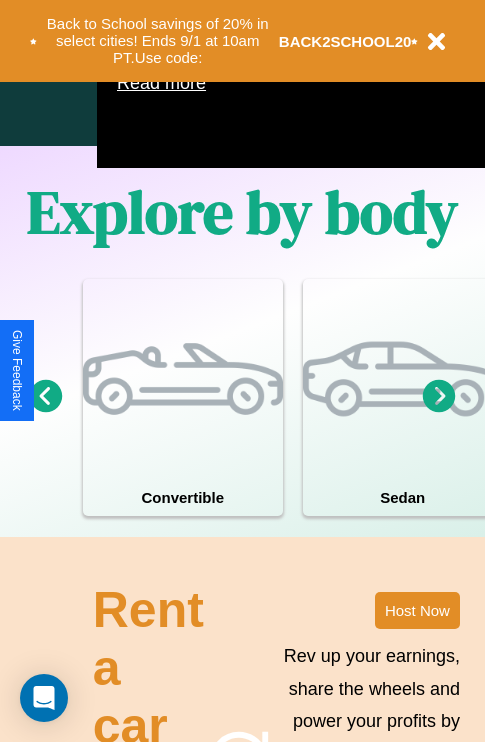 click 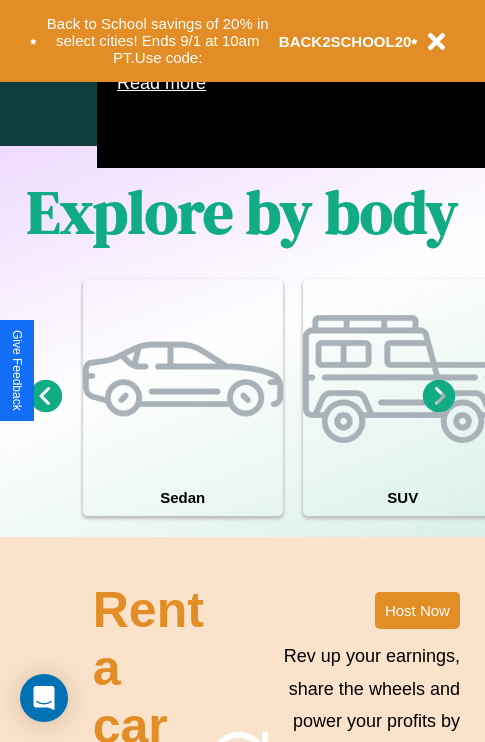 click 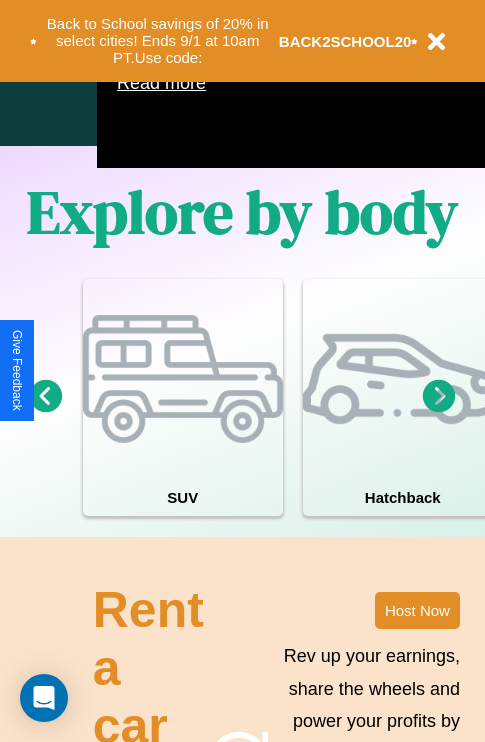 click 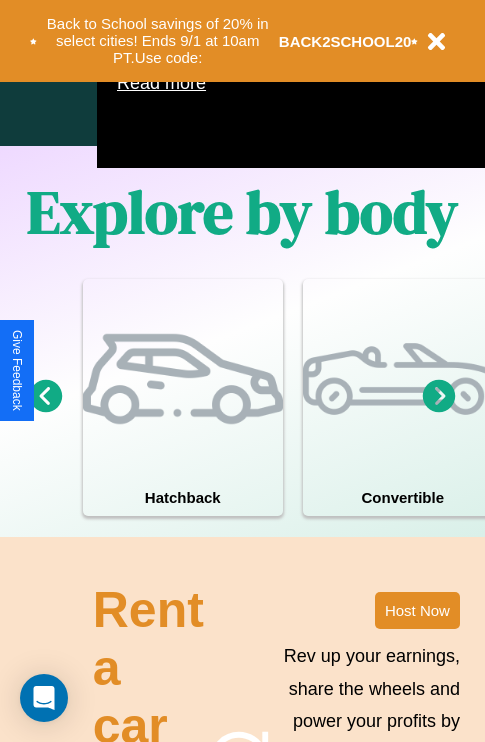scroll, scrollTop: 1089, scrollLeft: 458, axis: both 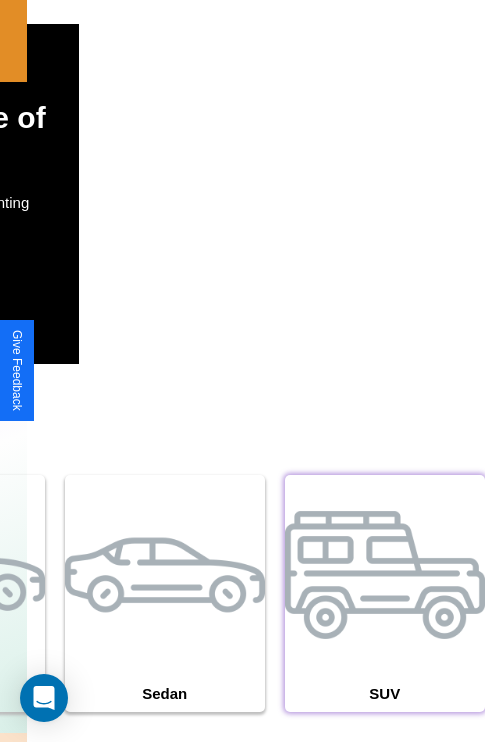 click at bounding box center (385, 575) 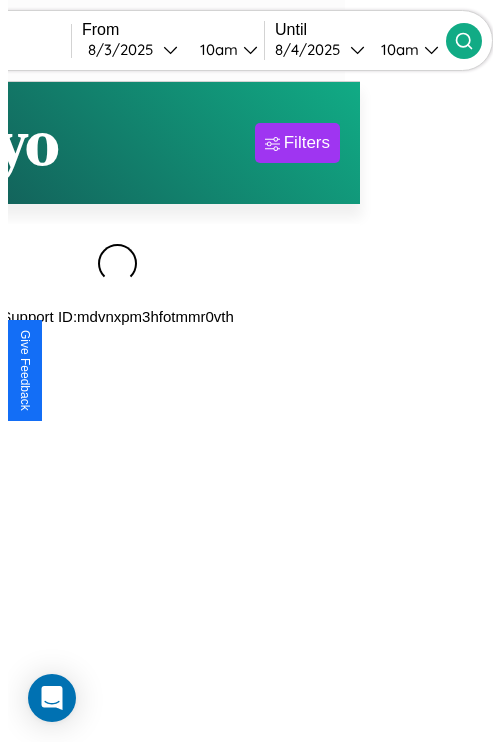scroll, scrollTop: 0, scrollLeft: 0, axis: both 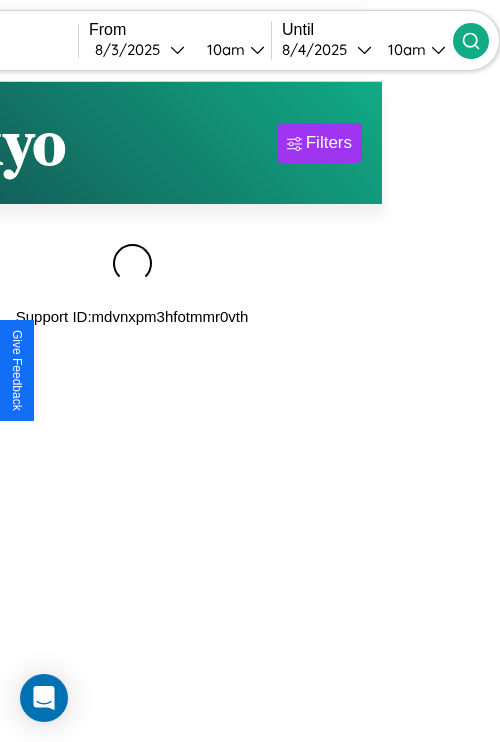 type on "******" 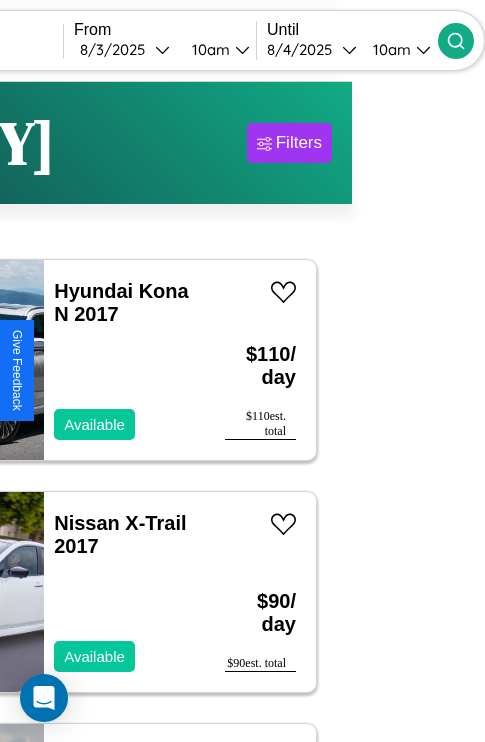 scroll, scrollTop: 93, scrollLeft: 37, axis: both 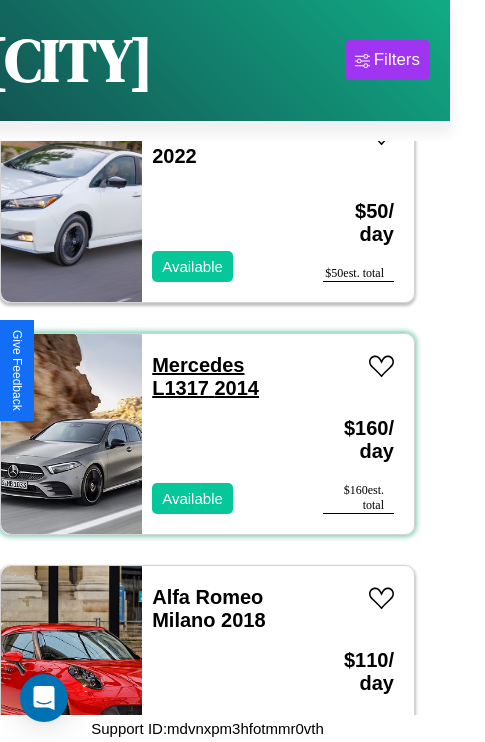 click on "Mercedes   L1317   2014" at bounding box center (205, 376) 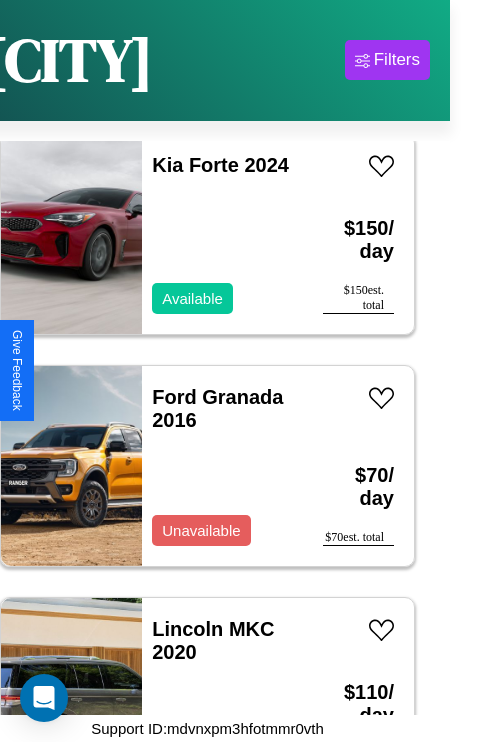 scroll, scrollTop: 5875, scrollLeft: 0, axis: vertical 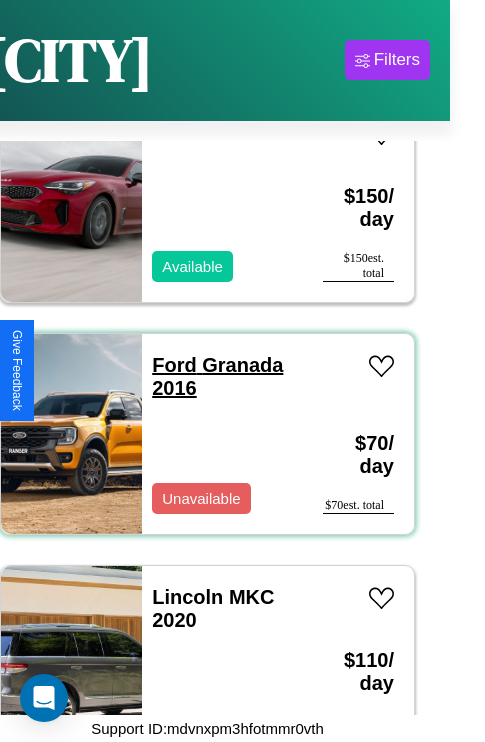 click on "Ford   Granada   2016" at bounding box center [217, 376] 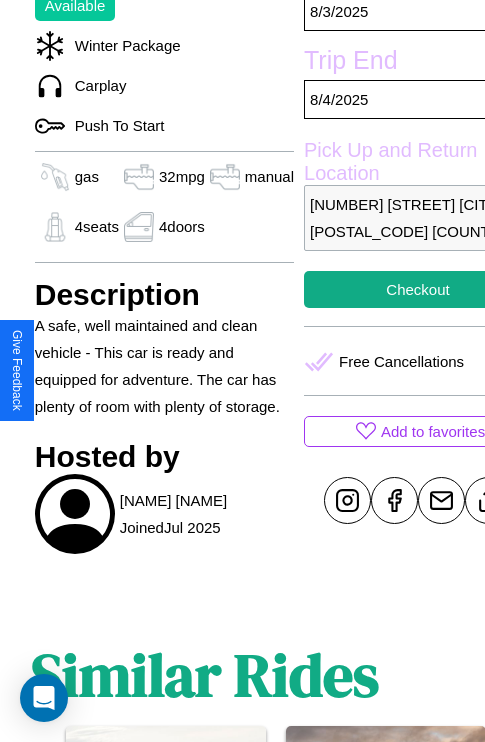 scroll, scrollTop: 618, scrollLeft: 48, axis: both 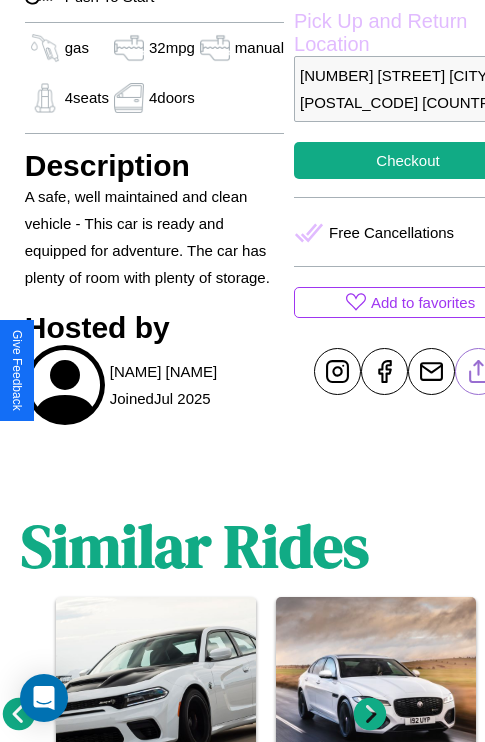 click 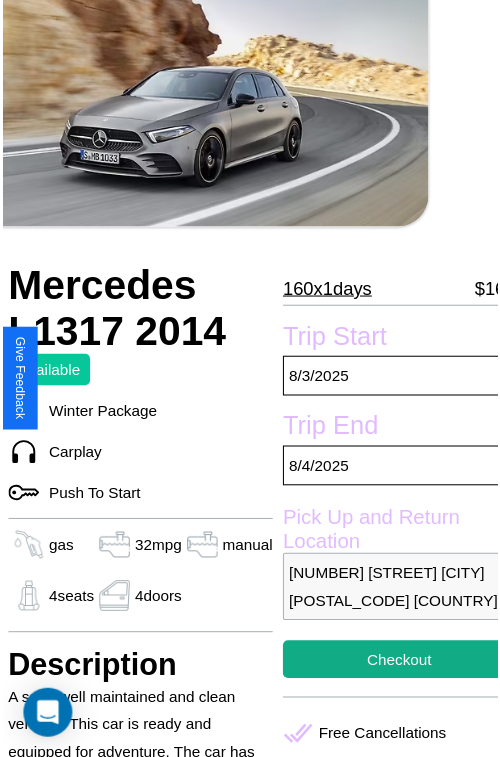 scroll, scrollTop: 129, scrollLeft: 68, axis: both 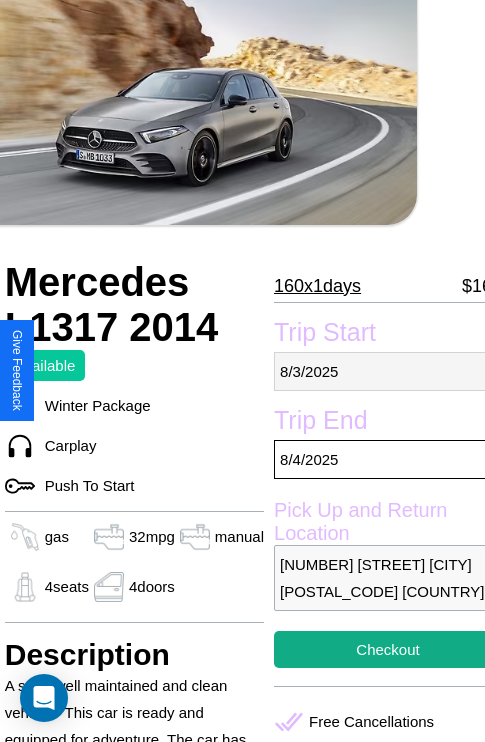 click on "8 / 3 / 2025" at bounding box center [388, 371] 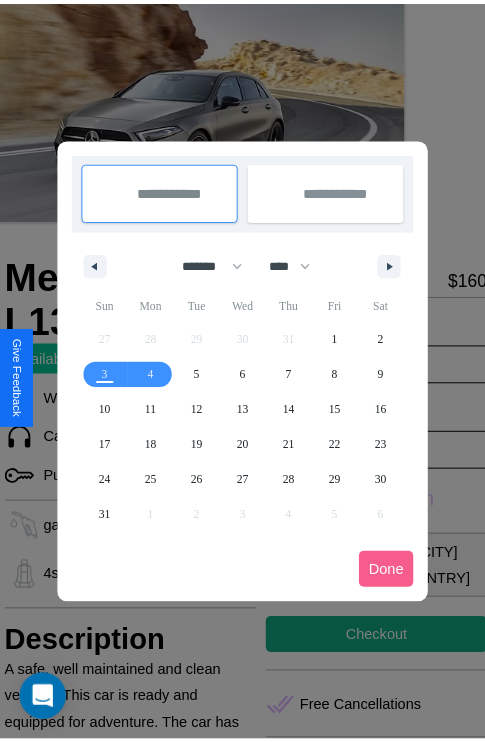 scroll, scrollTop: 0, scrollLeft: 68, axis: horizontal 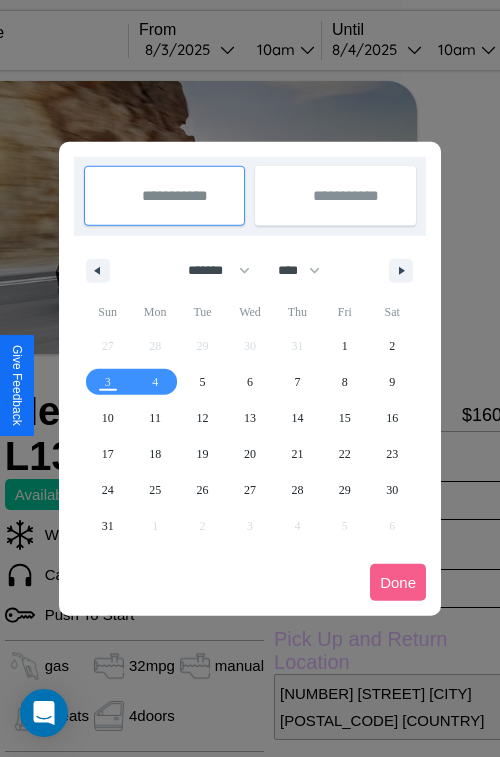 click at bounding box center [250, 378] 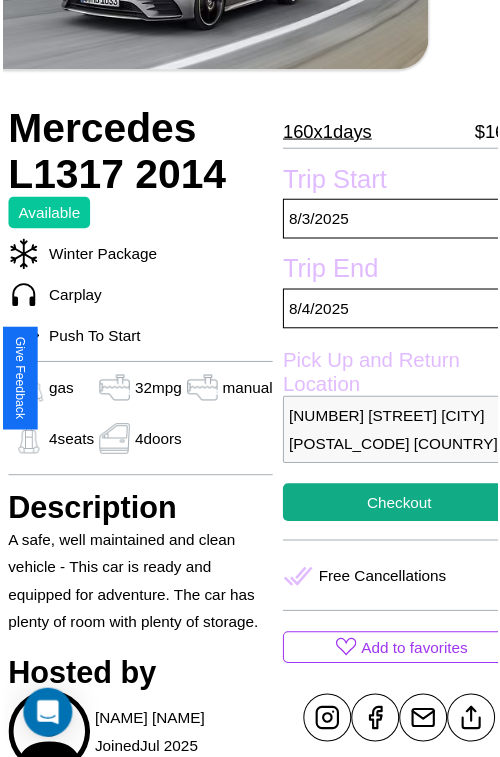 scroll, scrollTop: 549, scrollLeft: 68, axis: both 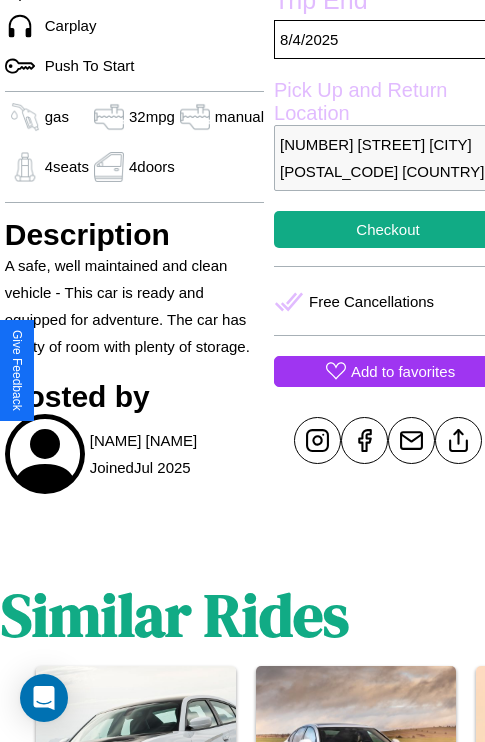 click on "Add to favorites" at bounding box center [403, 371] 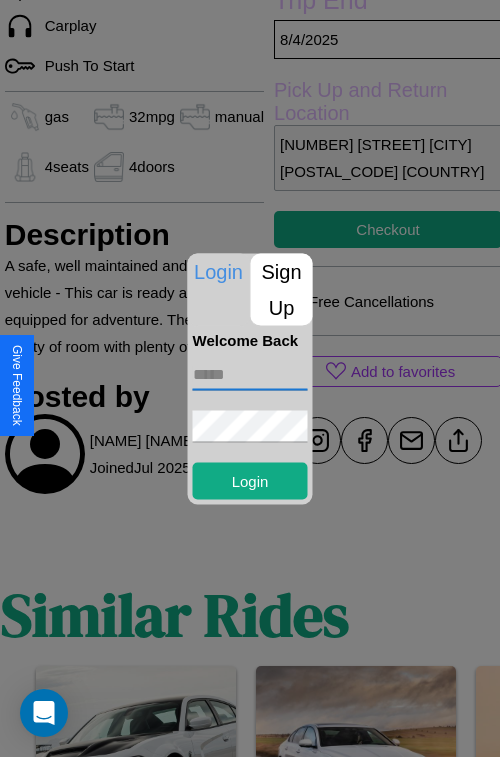 click at bounding box center [250, 374] 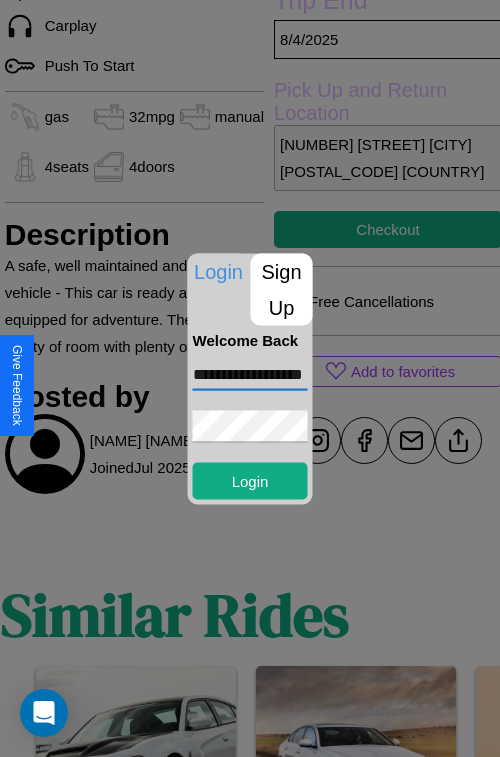 scroll, scrollTop: 0, scrollLeft: 42, axis: horizontal 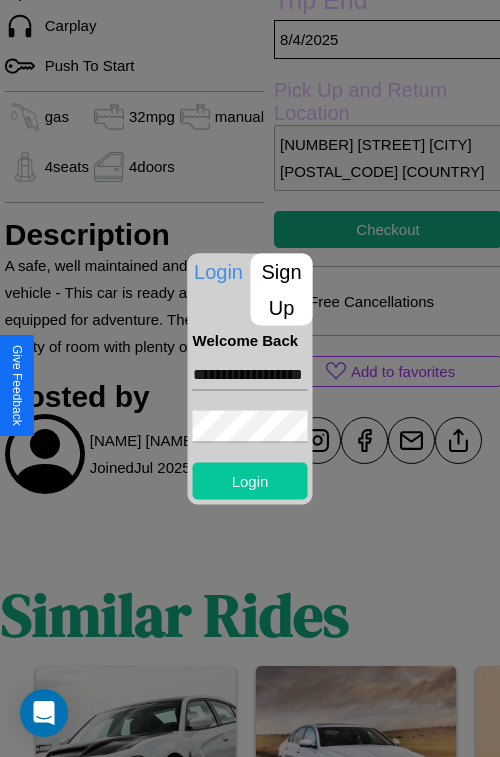 click on "Login" at bounding box center [250, 480] 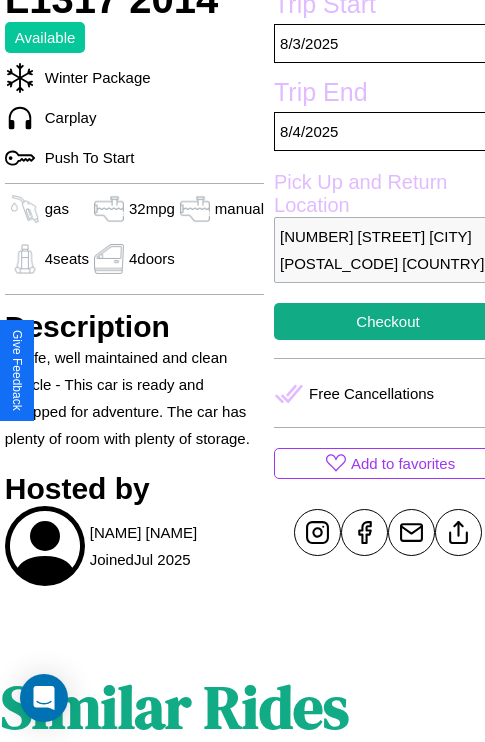 scroll, scrollTop: 407, scrollLeft: 68, axis: both 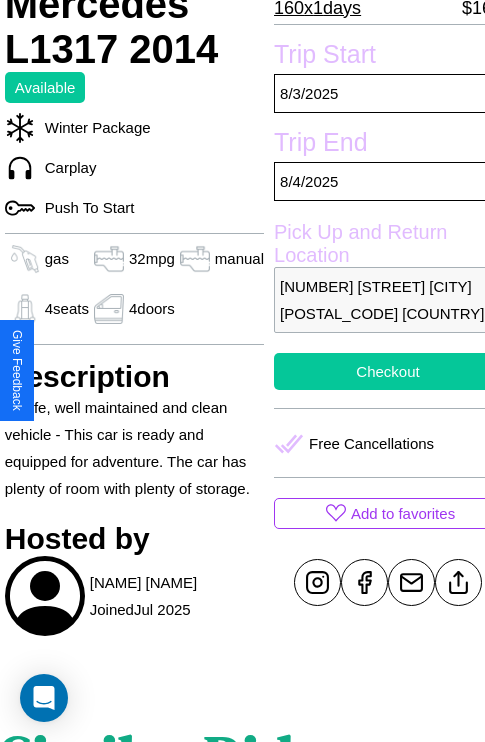 click on "Checkout" at bounding box center (388, 371) 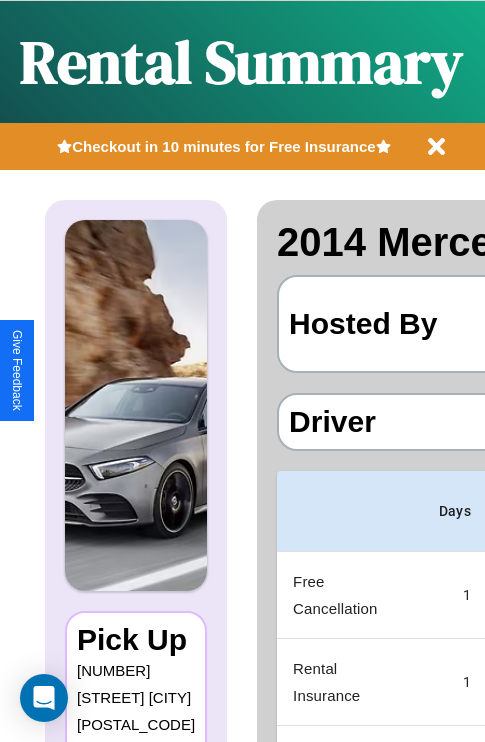 scroll, scrollTop: 0, scrollLeft: 378, axis: horizontal 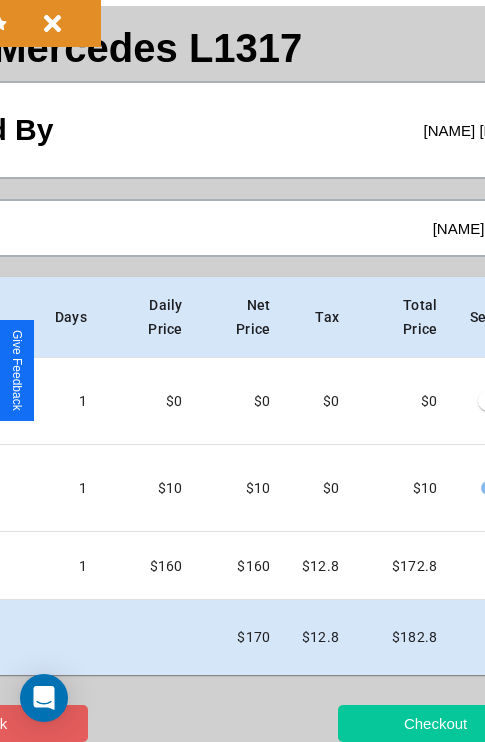 click on "Checkout" at bounding box center (435, 723) 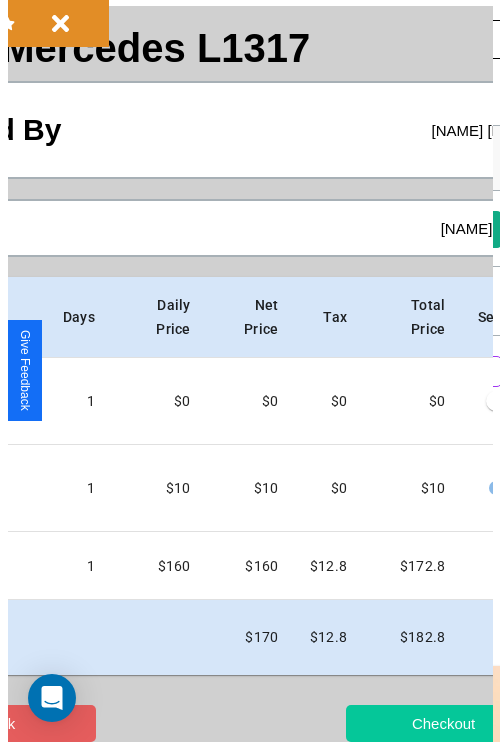 scroll, scrollTop: 0, scrollLeft: 0, axis: both 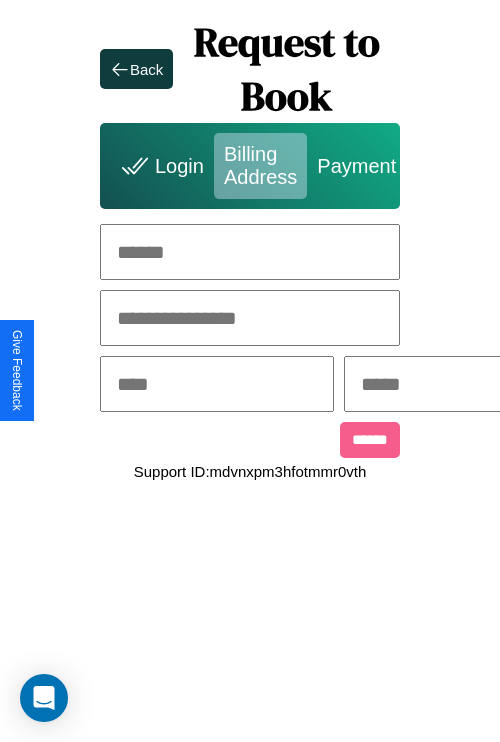 click at bounding box center (250, 252) 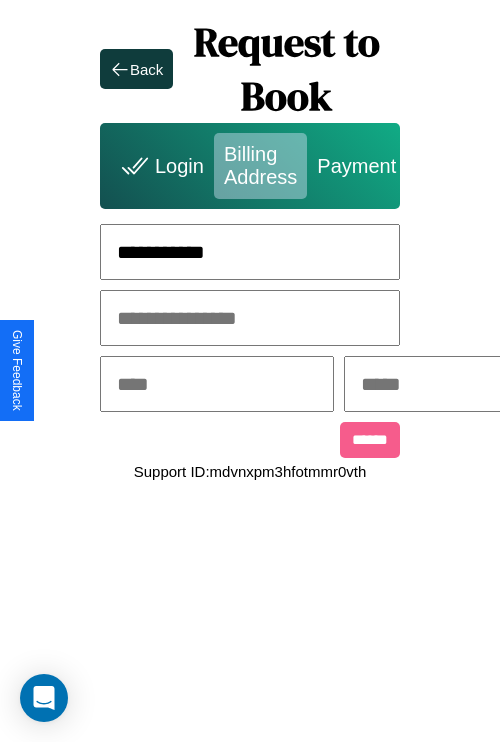 type on "**********" 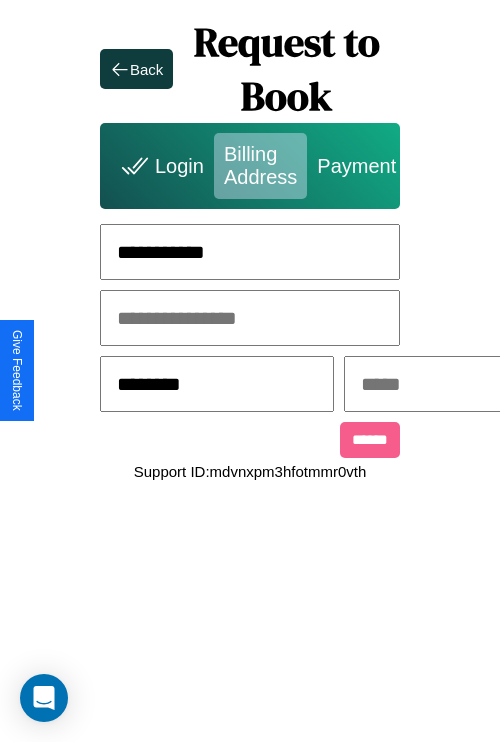 type on "********" 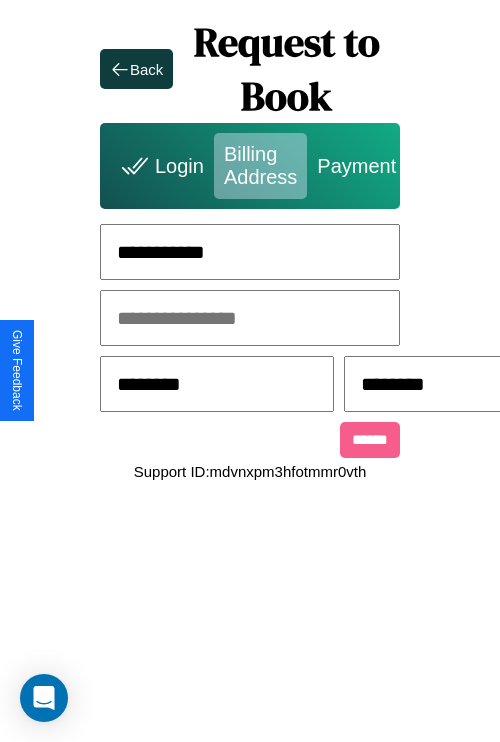 scroll, scrollTop: 0, scrollLeft: 517, axis: horizontal 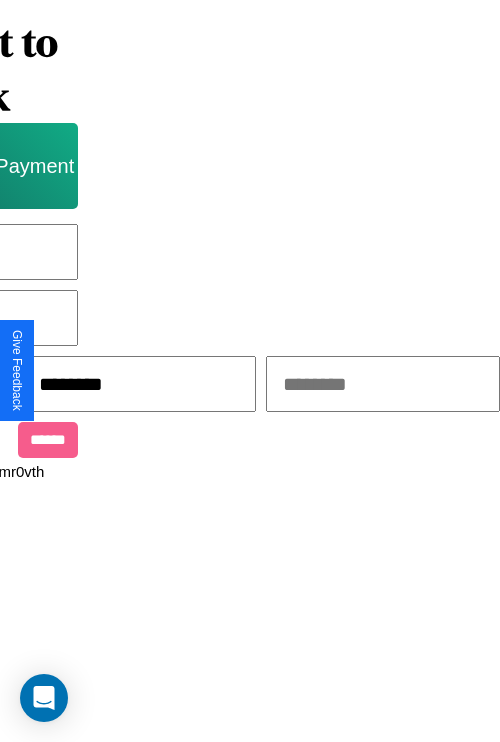 type on "********" 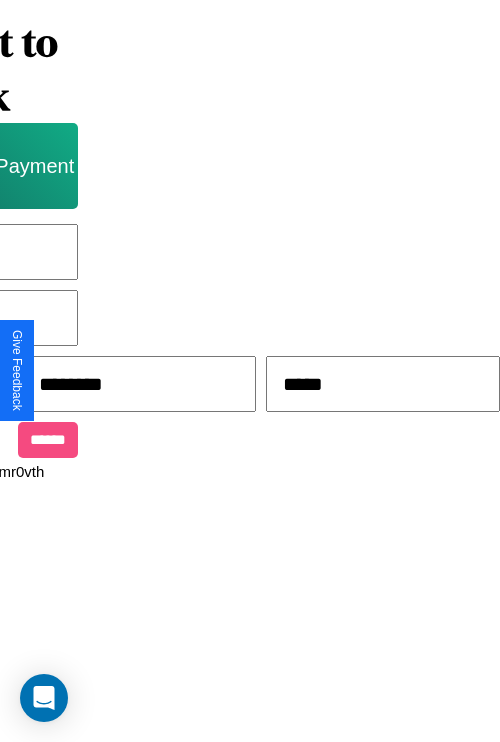 type on "*****" 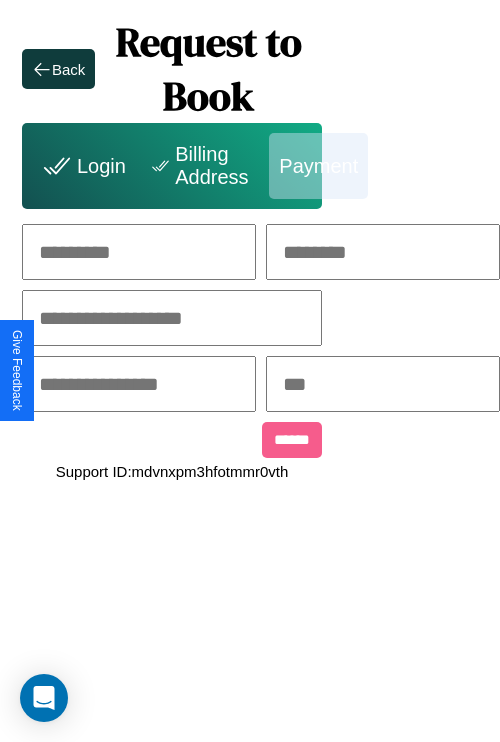 scroll, scrollTop: 0, scrollLeft: 208, axis: horizontal 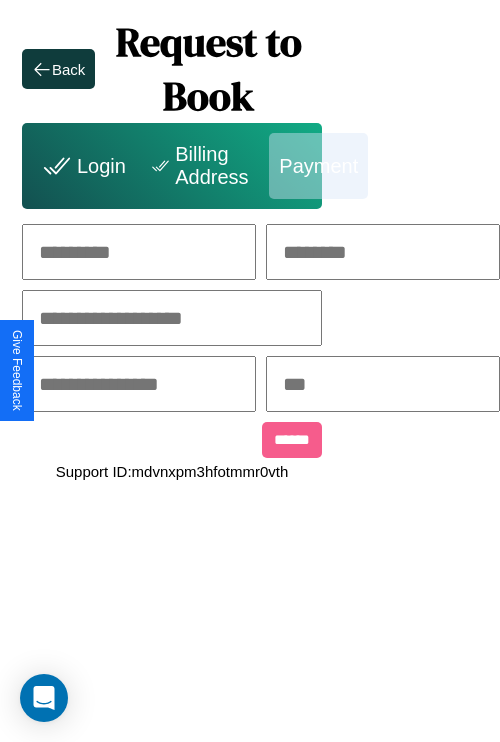 click at bounding box center [139, 252] 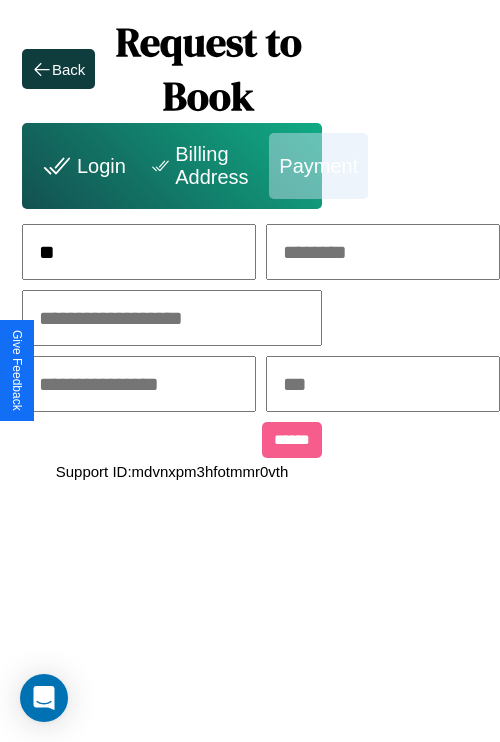 scroll, scrollTop: 0, scrollLeft: 130, axis: horizontal 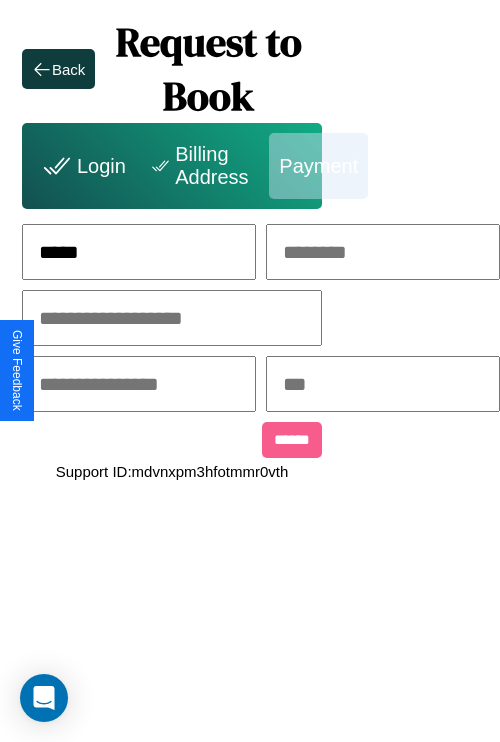 type on "*****" 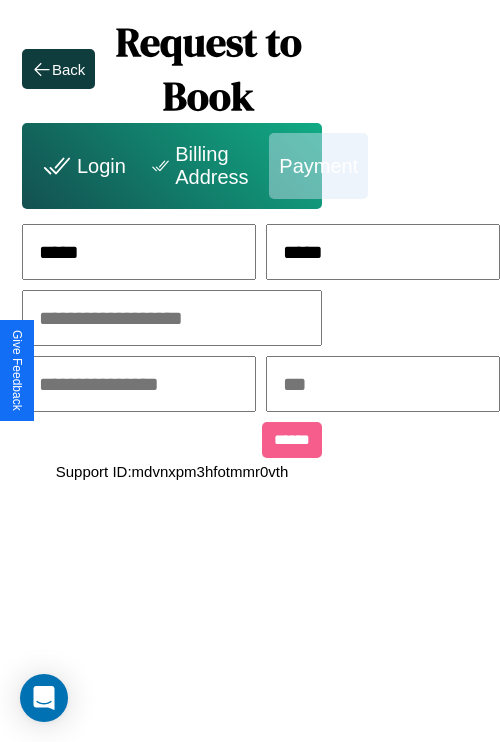 type on "*****" 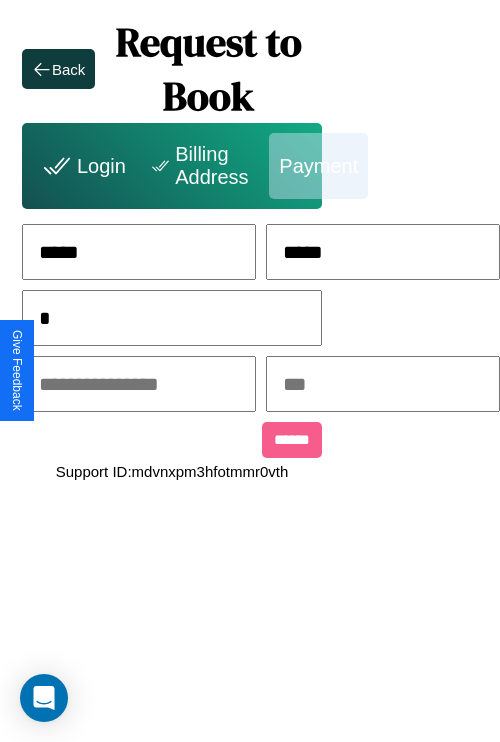scroll, scrollTop: 0, scrollLeft: 128, axis: horizontal 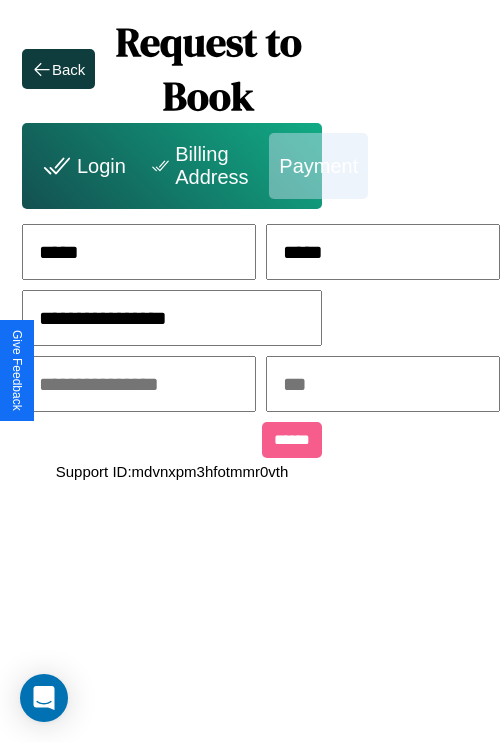 type on "**********" 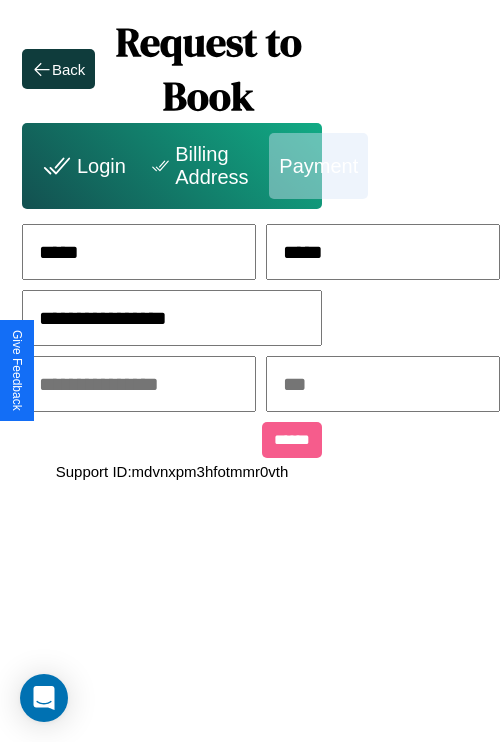 click at bounding box center (139, 384) 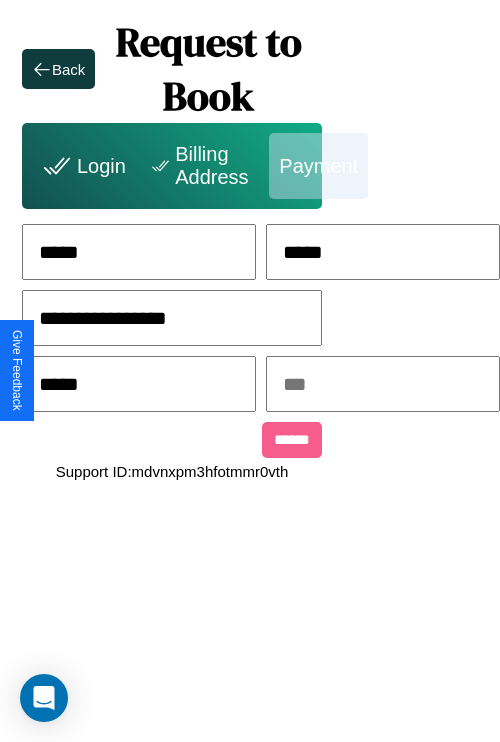 type on "*****" 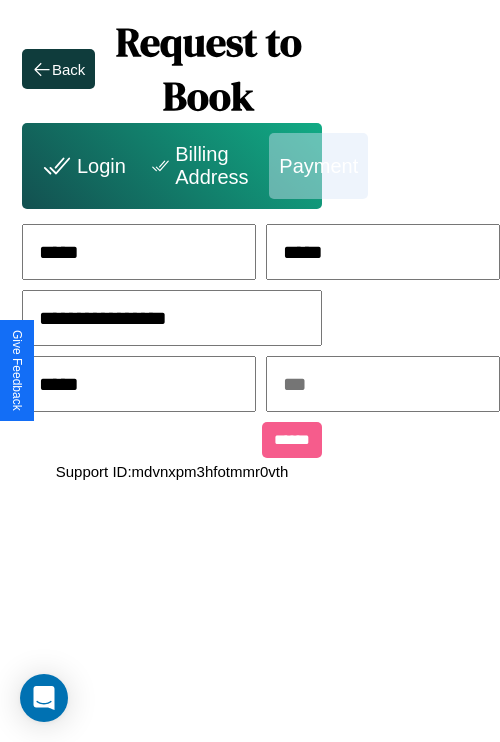 click at bounding box center (383, 384) 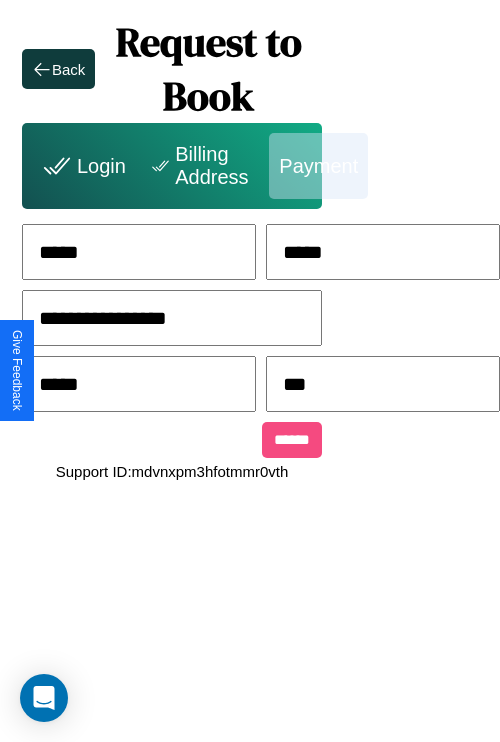 type on "***" 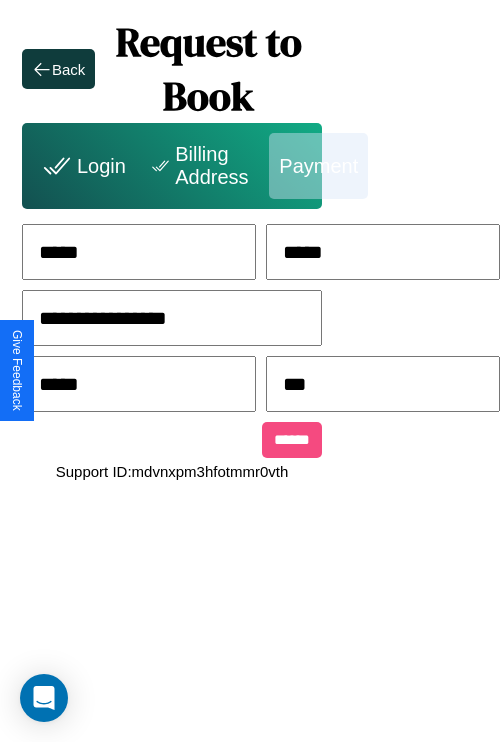 click on "******" at bounding box center (292, 440) 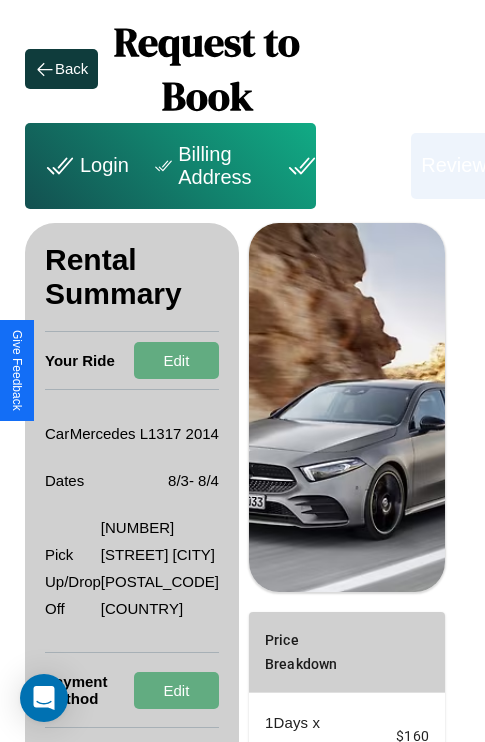 scroll, scrollTop: 328, scrollLeft: 72, axis: both 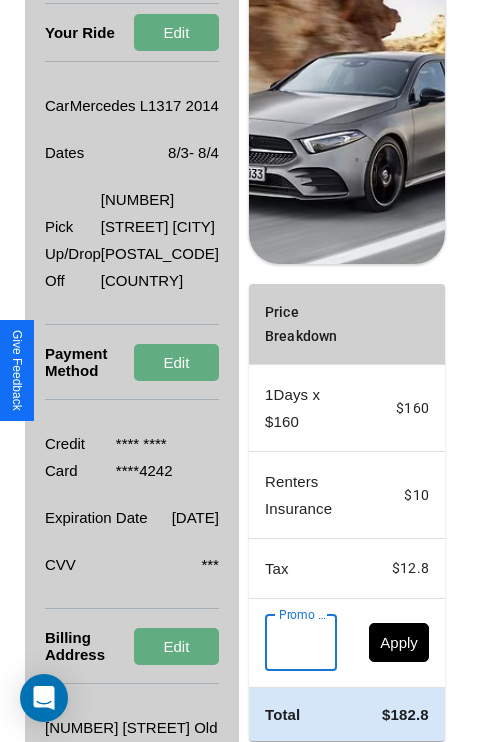 click on "Promo Code" at bounding box center [290, 643] 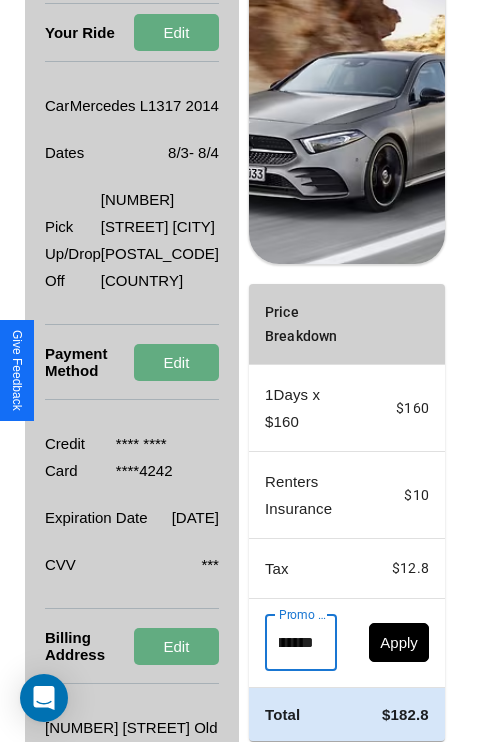 scroll, scrollTop: 0, scrollLeft: 96, axis: horizontal 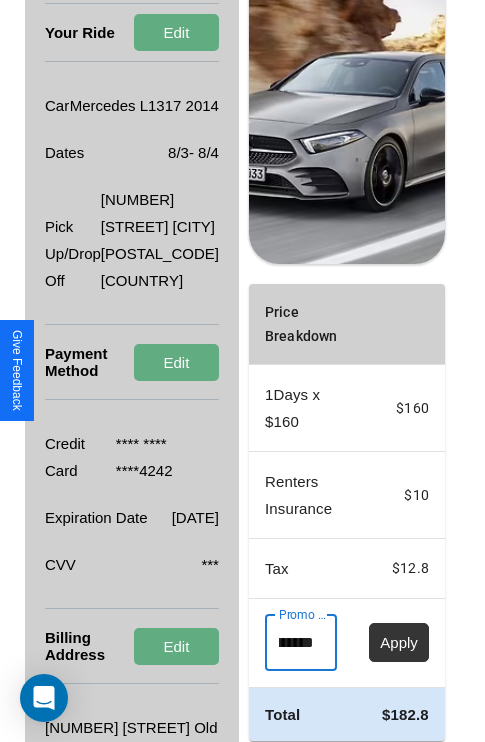 type on "**********" 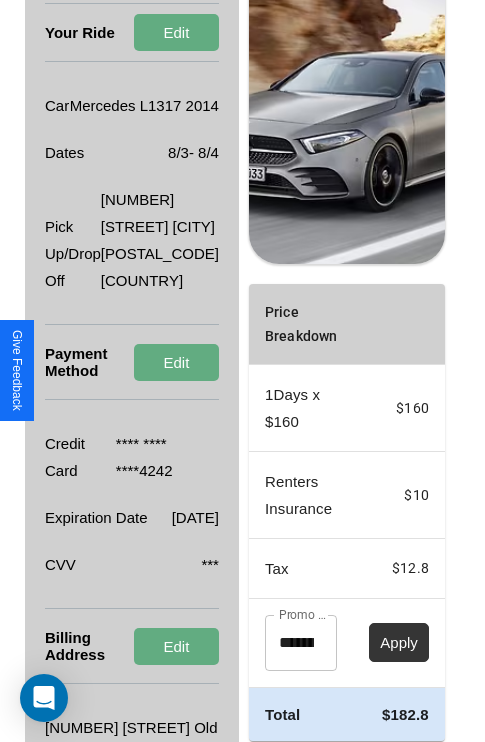 click on "Apply" at bounding box center [399, 642] 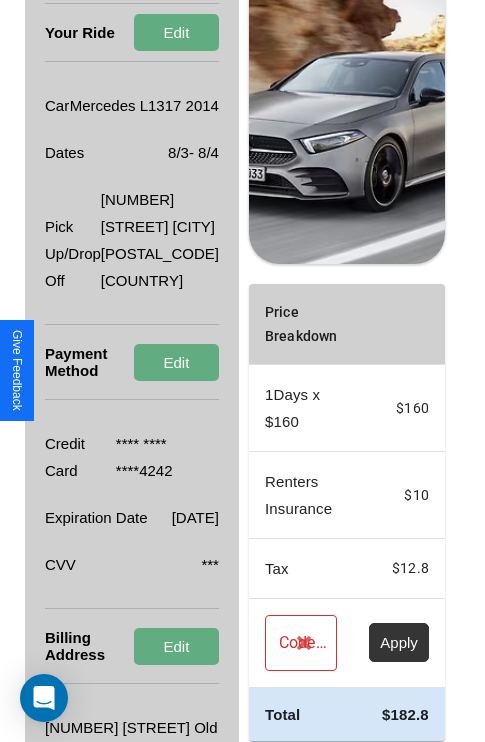 scroll, scrollTop: 482, scrollLeft: 72, axis: both 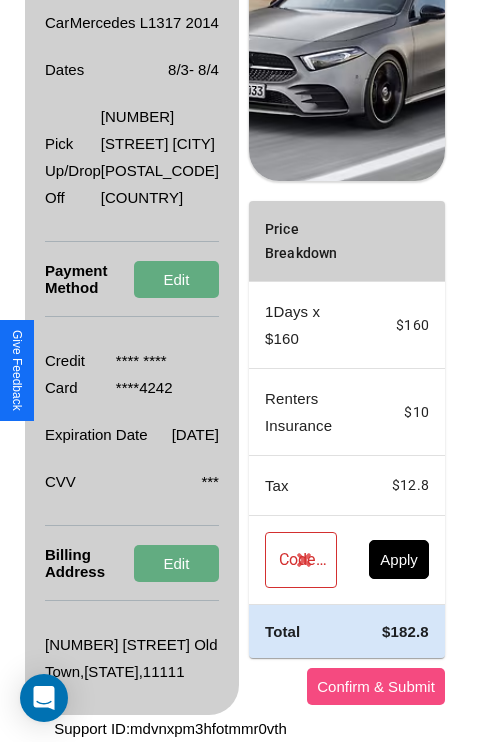 click on "Confirm & Submit" at bounding box center [376, 686] 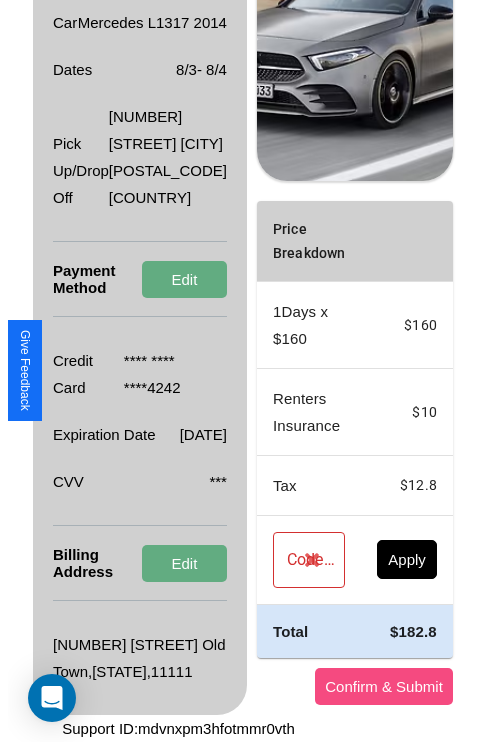 scroll, scrollTop: 0, scrollLeft: 72, axis: horizontal 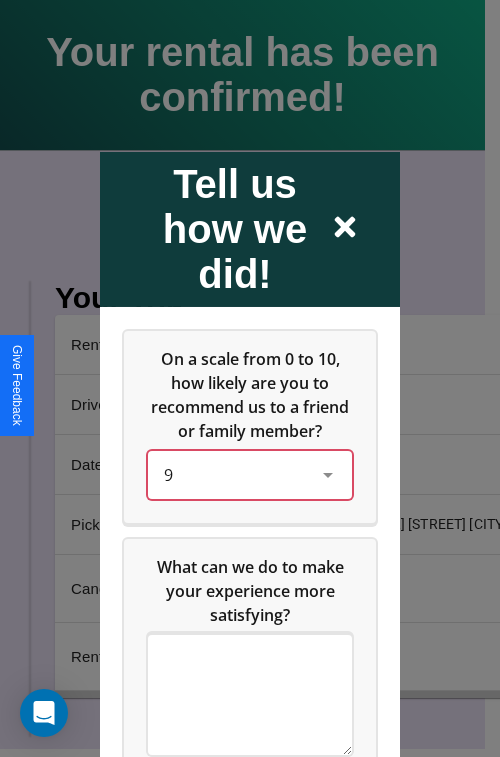 click on "9" at bounding box center (234, 474) 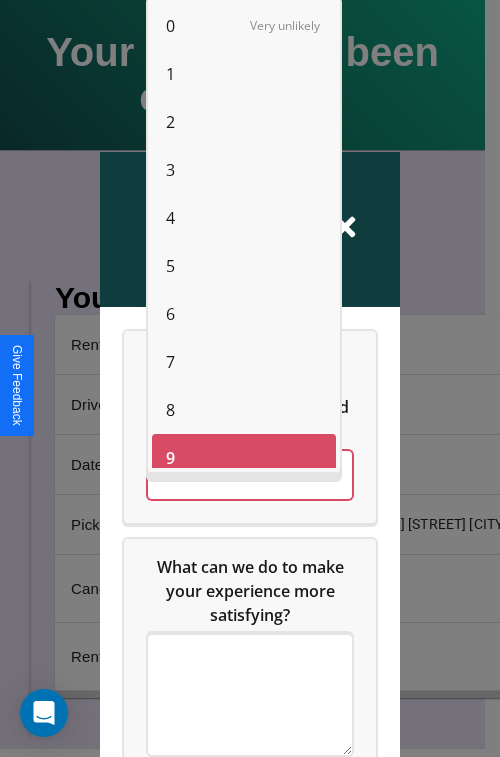 scroll, scrollTop: 14, scrollLeft: 0, axis: vertical 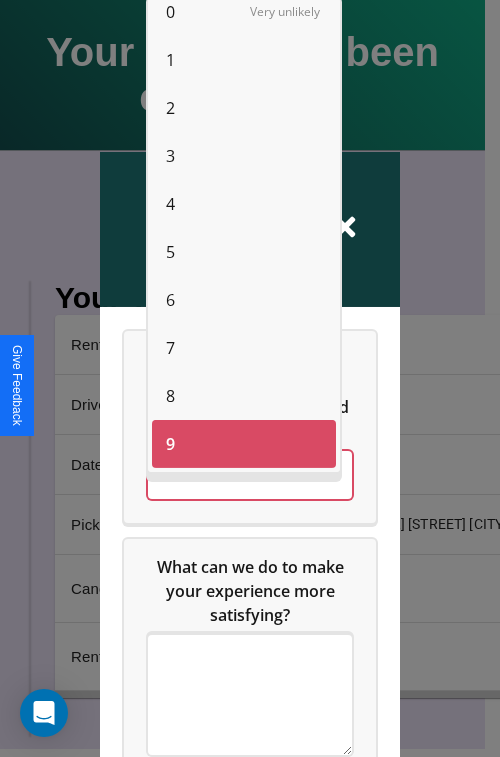 click on "4" at bounding box center [170, 204] 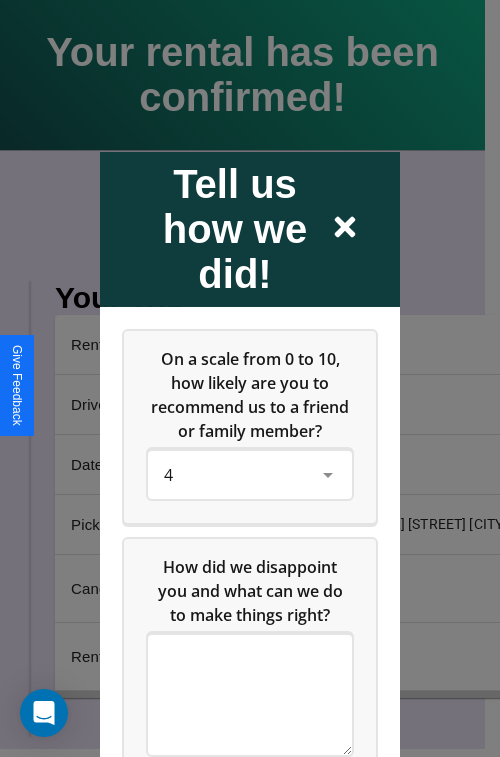click 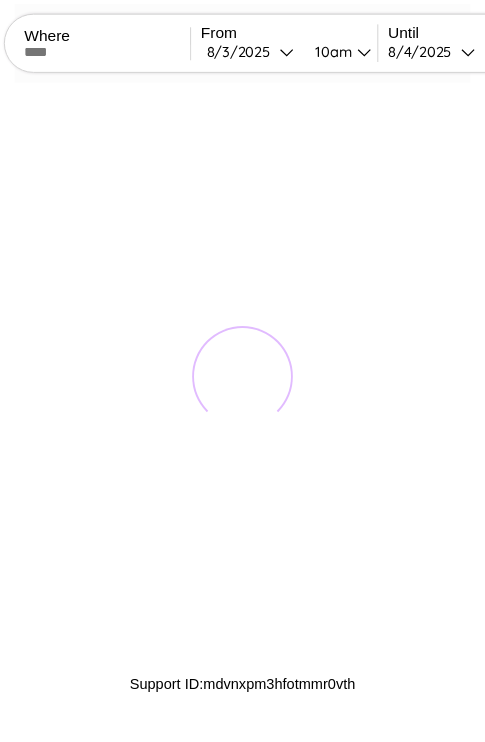 scroll, scrollTop: 0, scrollLeft: 0, axis: both 